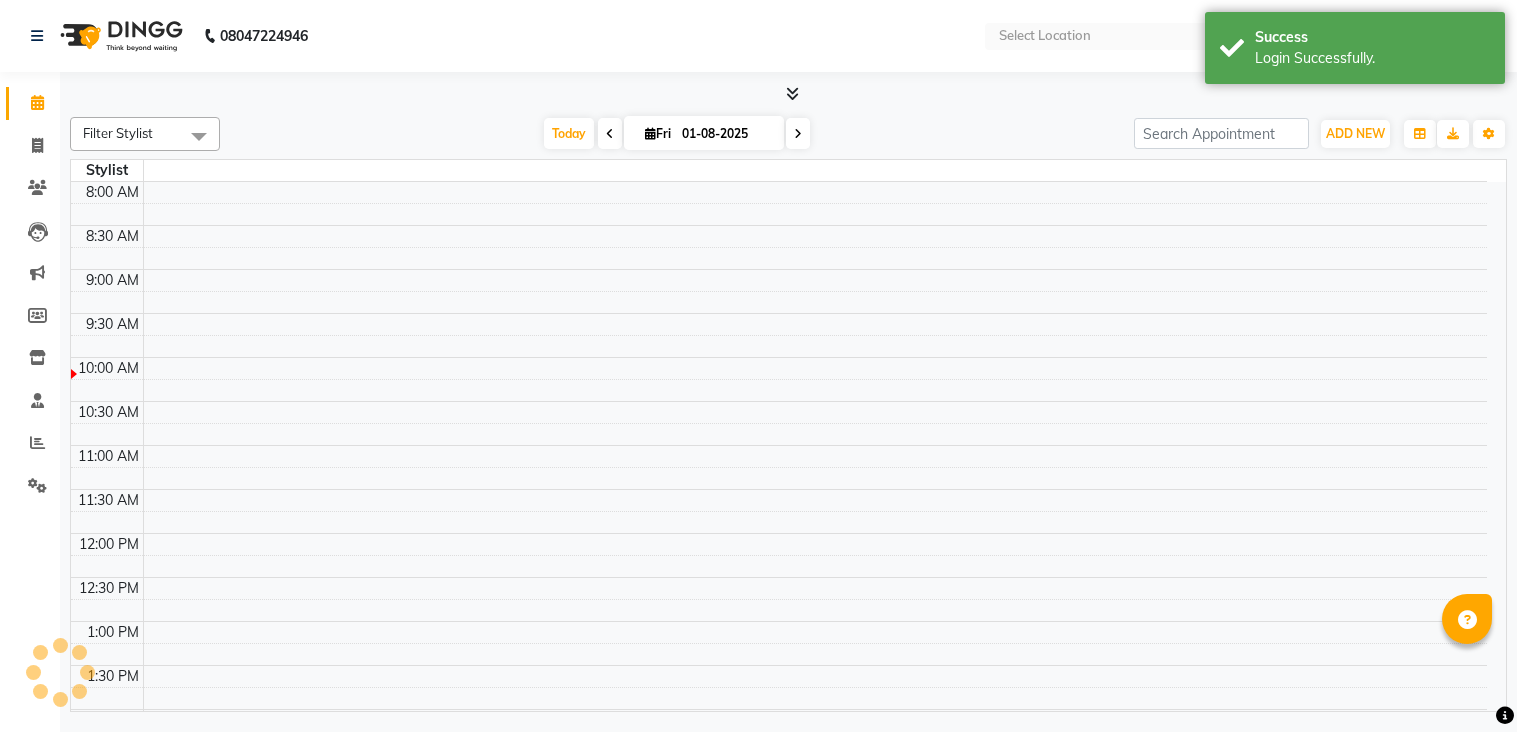 select on "en" 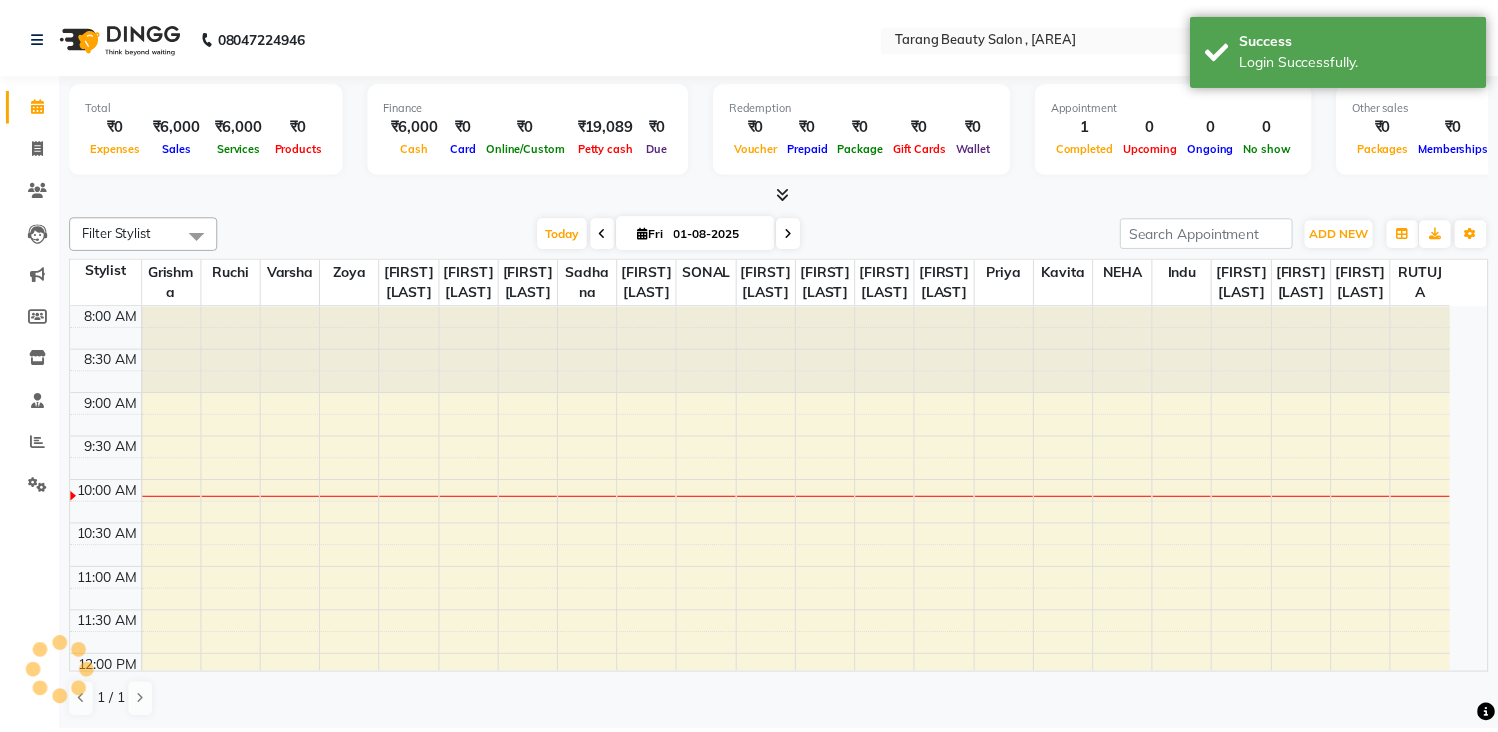 scroll, scrollTop: 0, scrollLeft: 0, axis: both 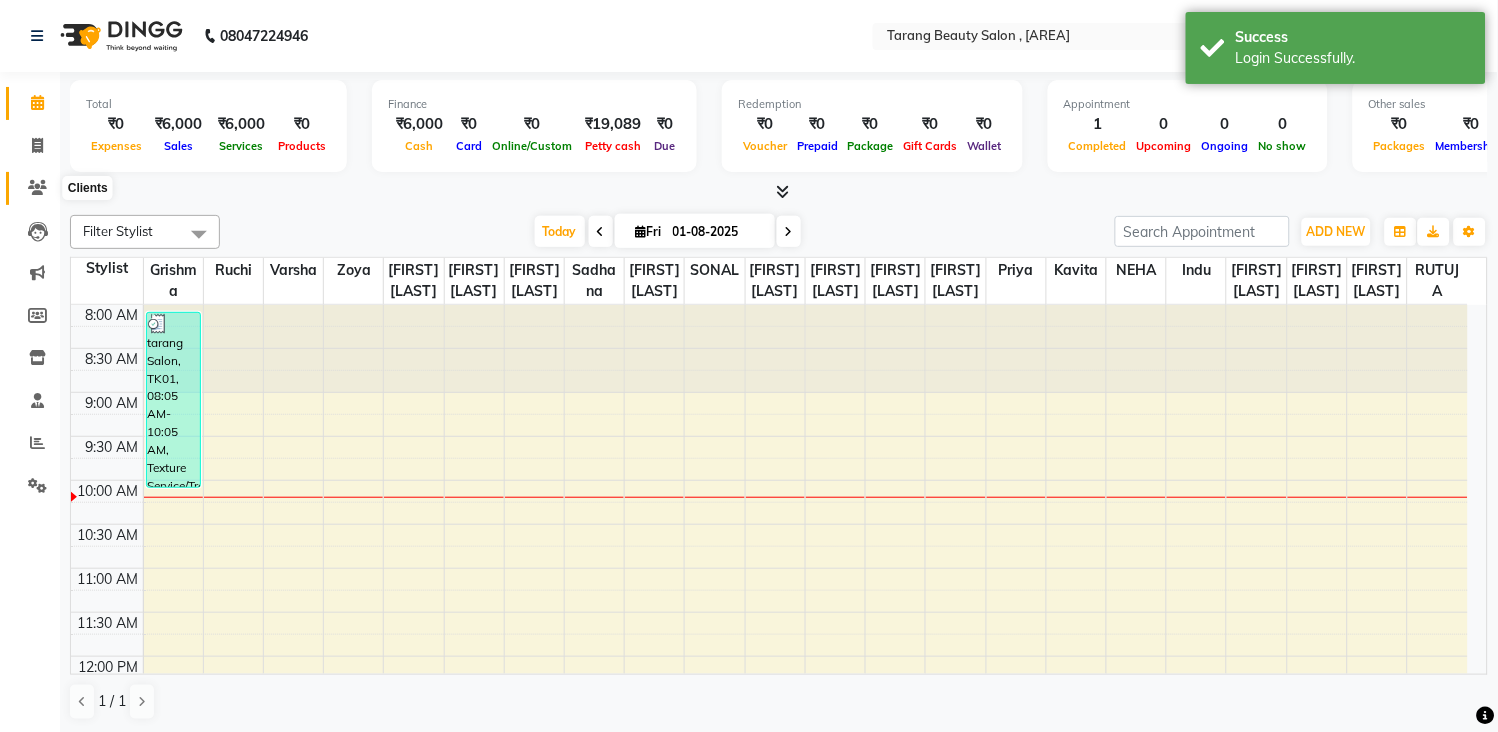 click 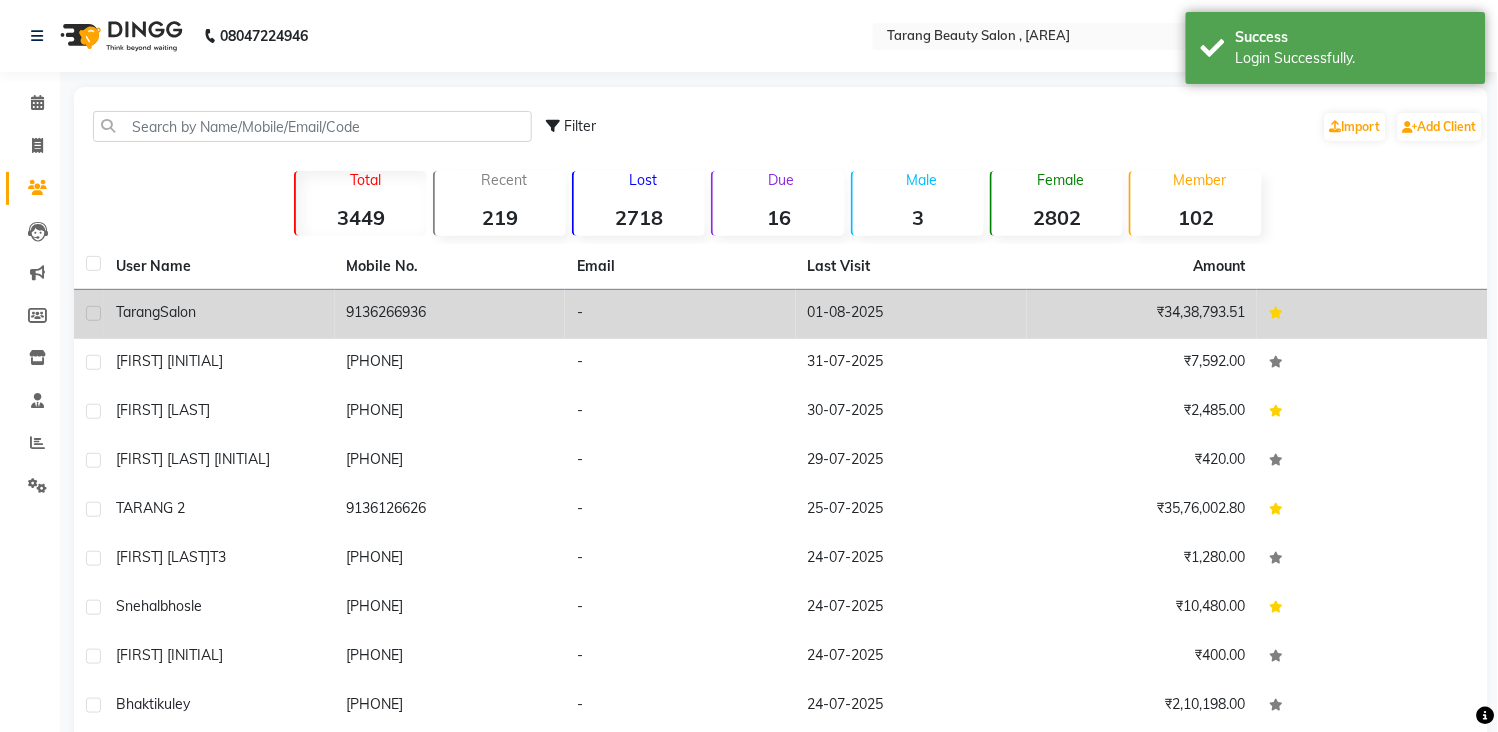 click on "tarang  Salon" 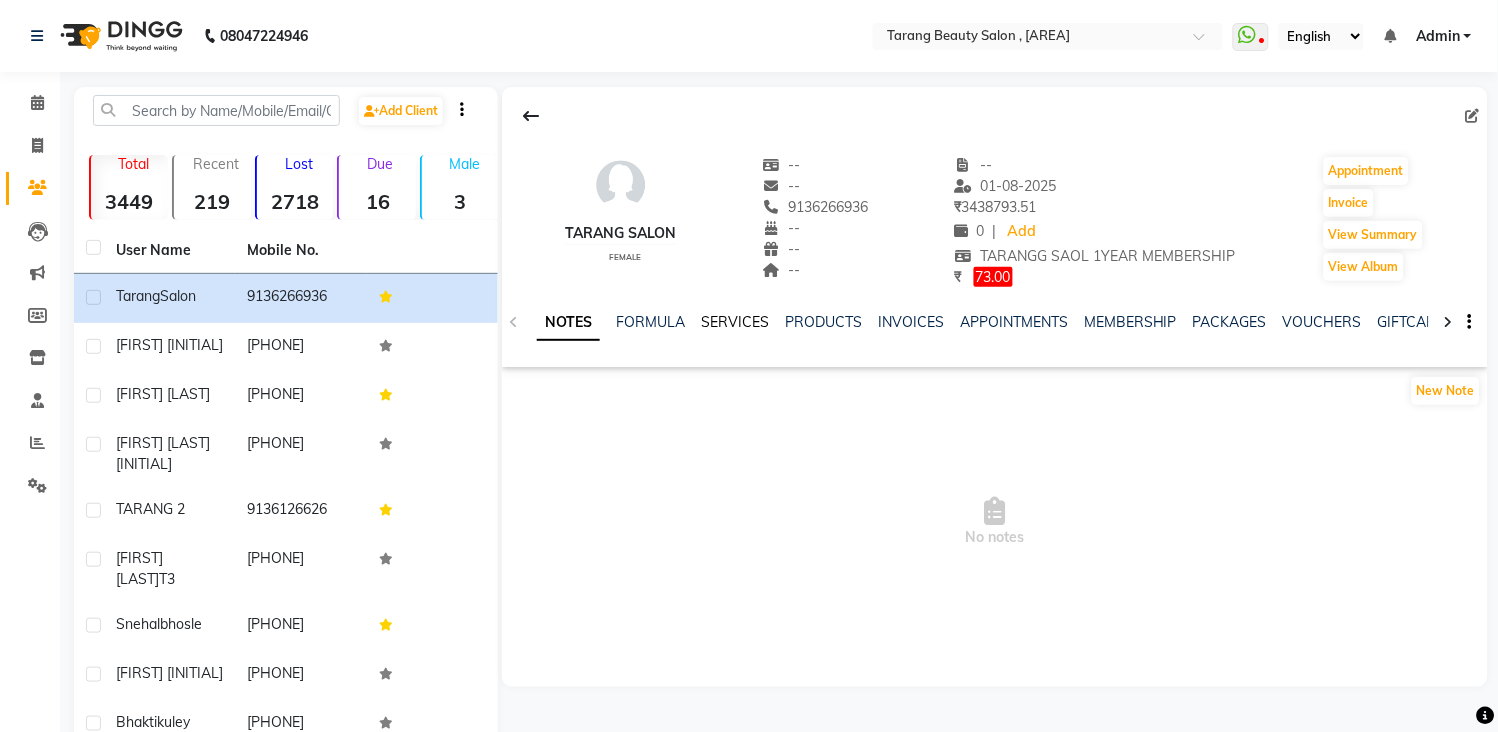click on "SERVICES" 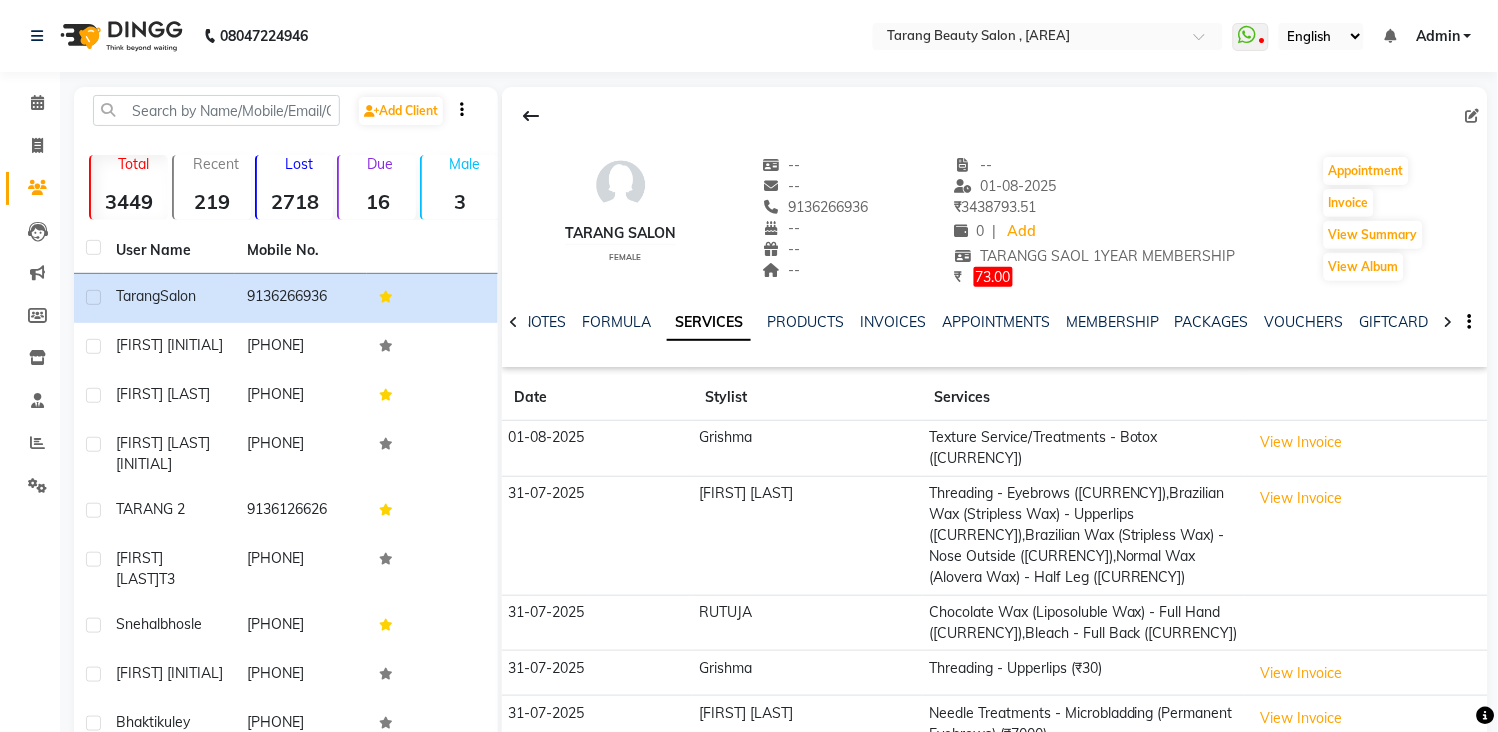 drag, startPoint x: 782, startPoint y: 426, endPoint x: 782, endPoint y: 438, distance: 12 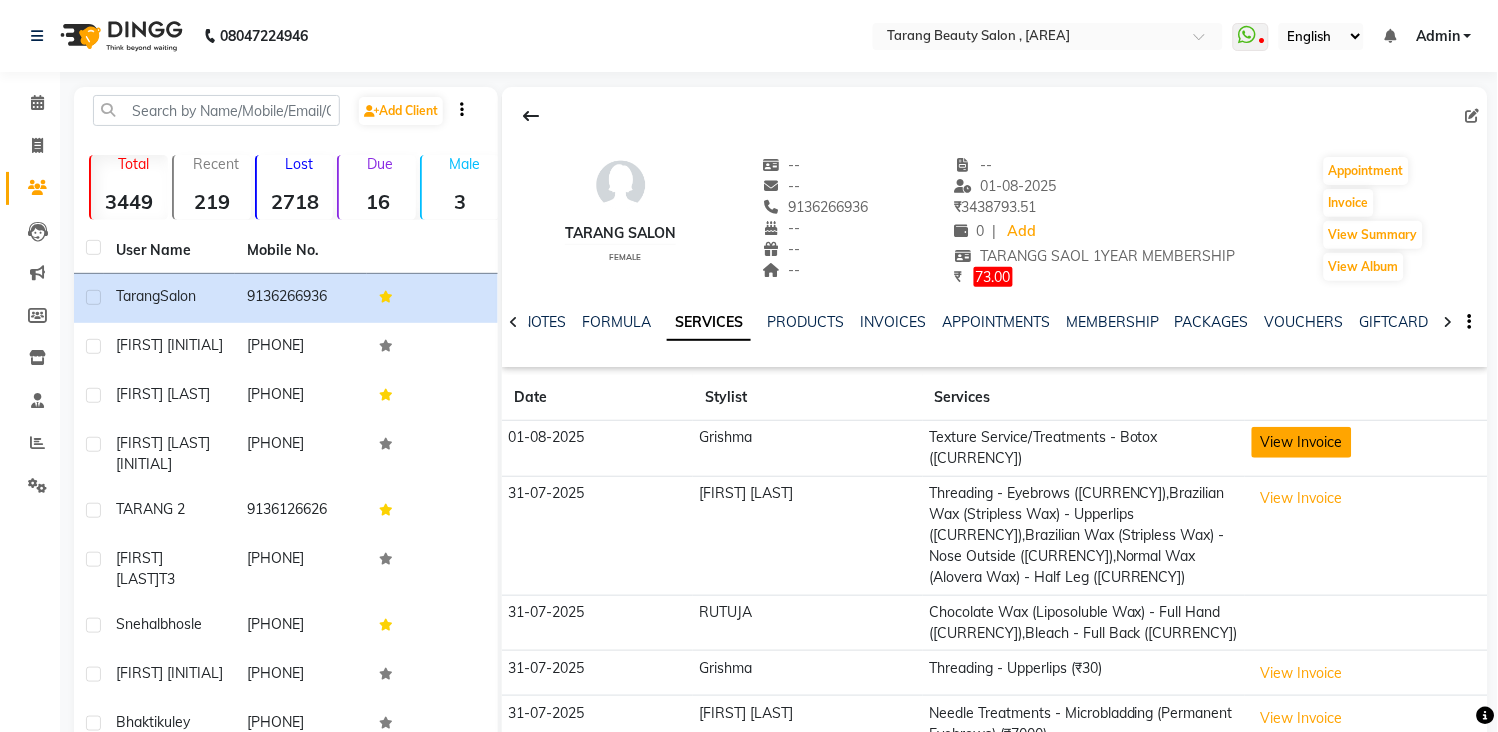 click on "View Invoice" 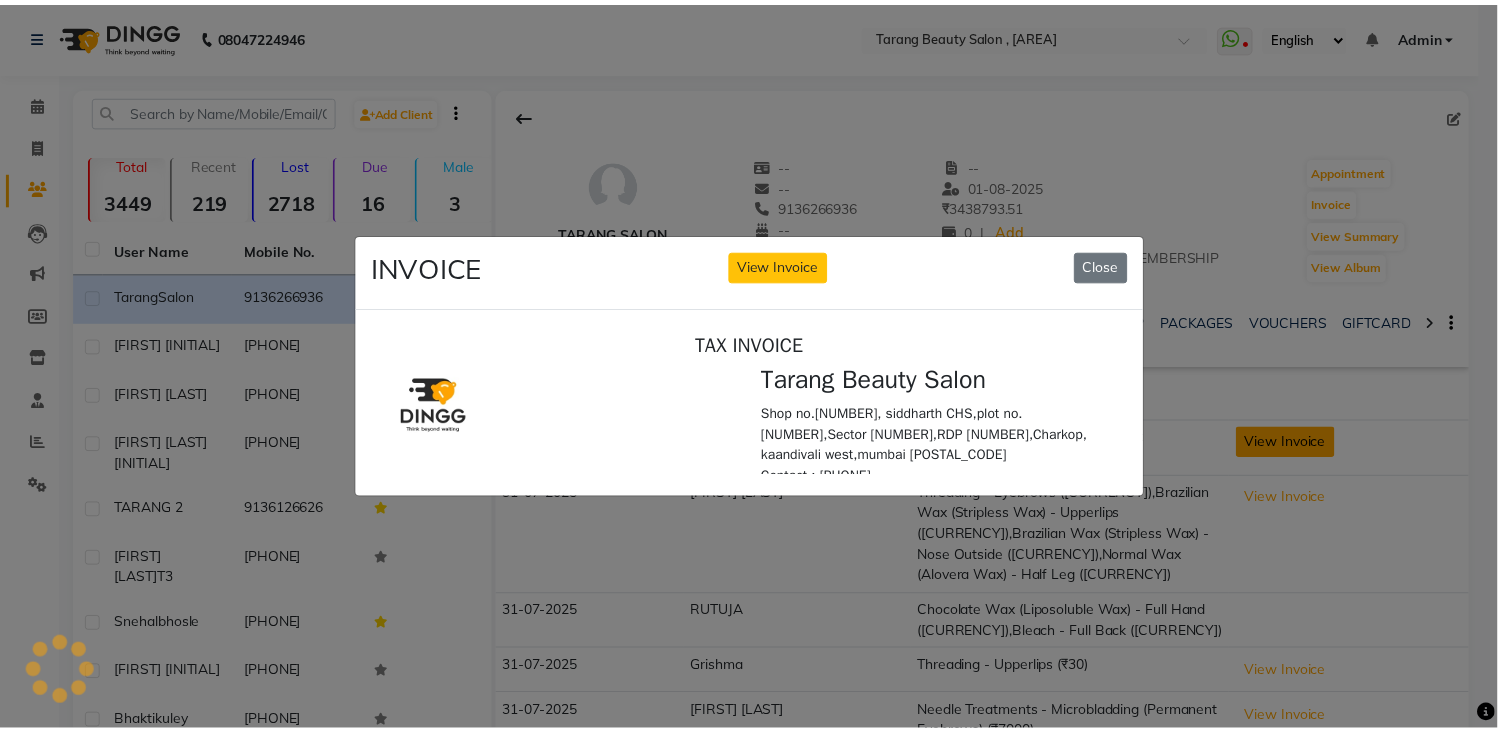 scroll, scrollTop: 0, scrollLeft: 0, axis: both 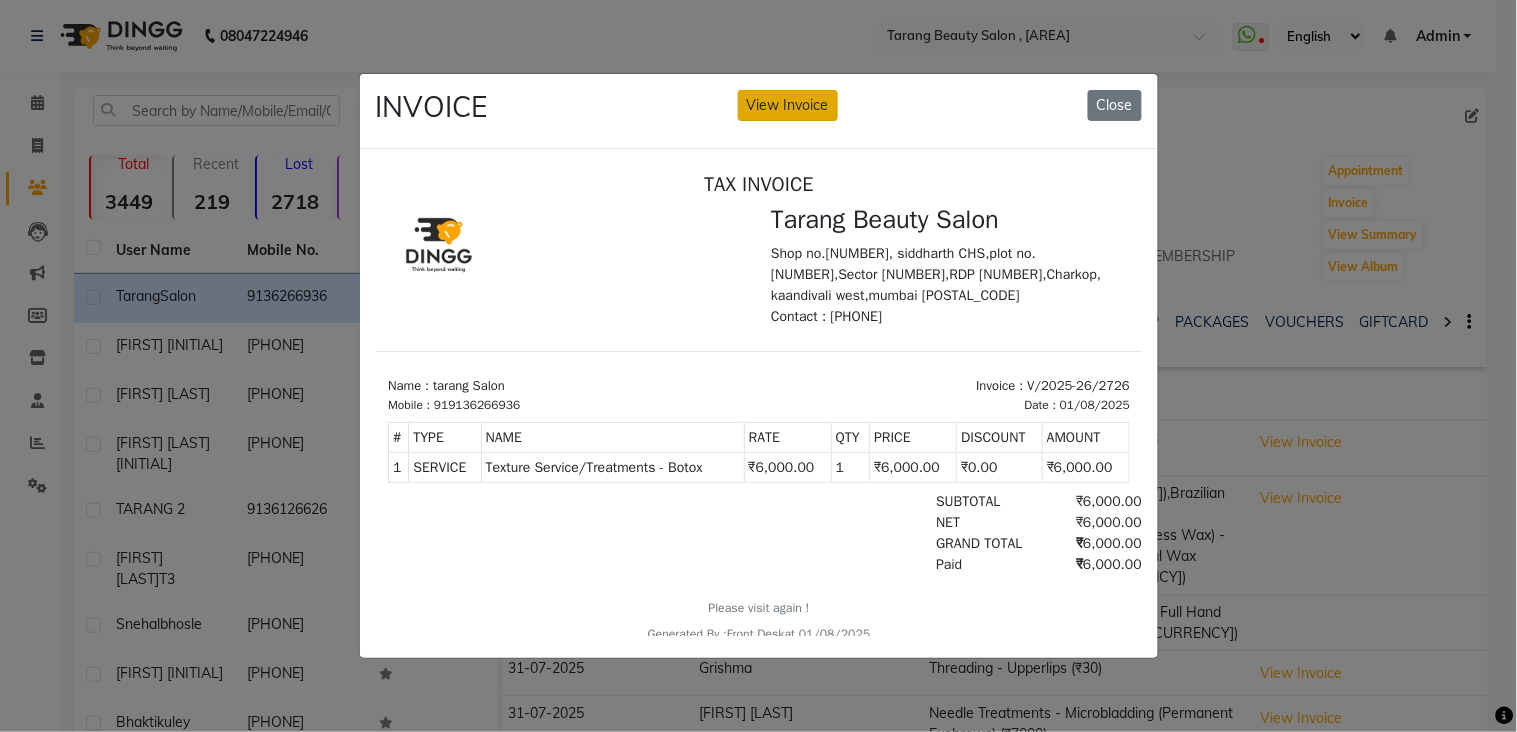 click on "View Invoice" 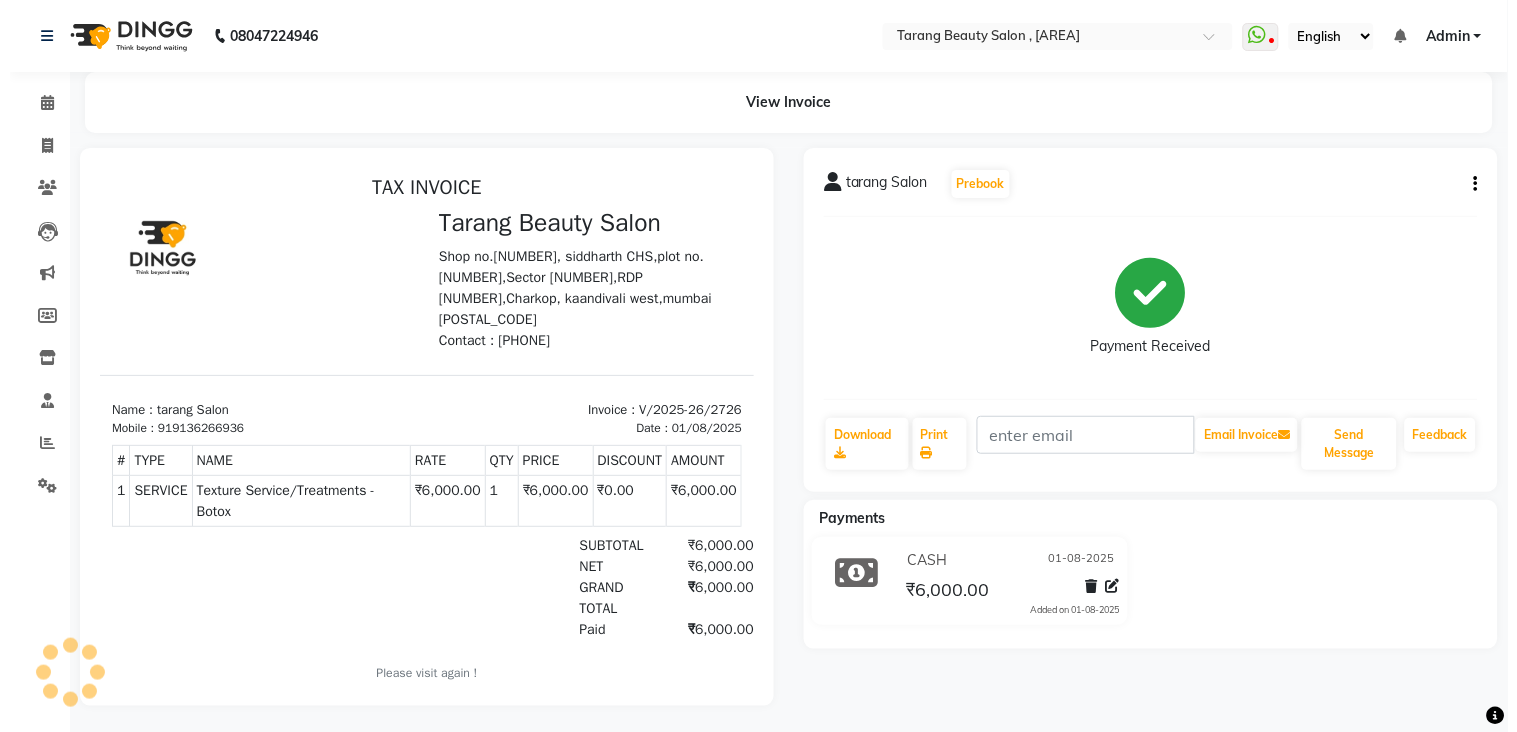 scroll, scrollTop: 0, scrollLeft: 0, axis: both 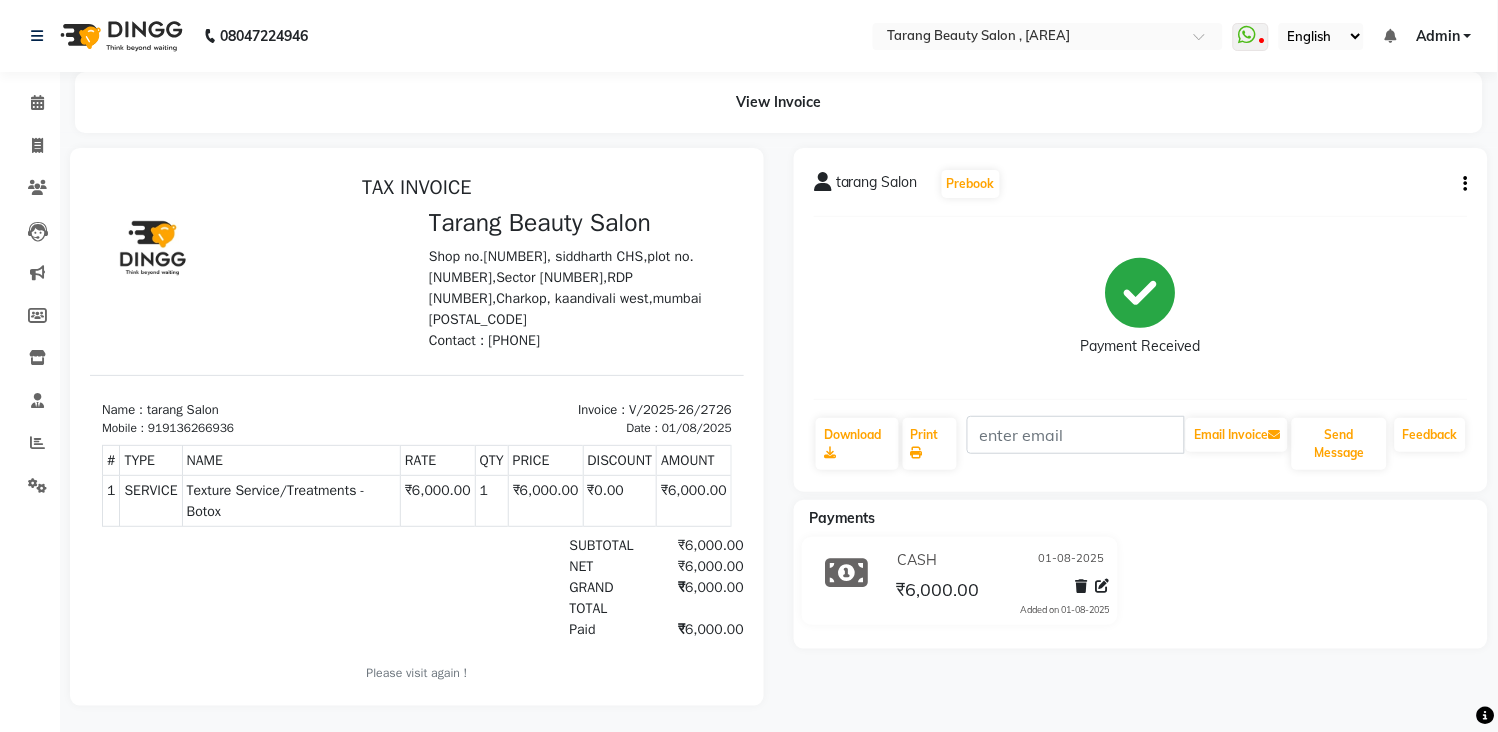 click 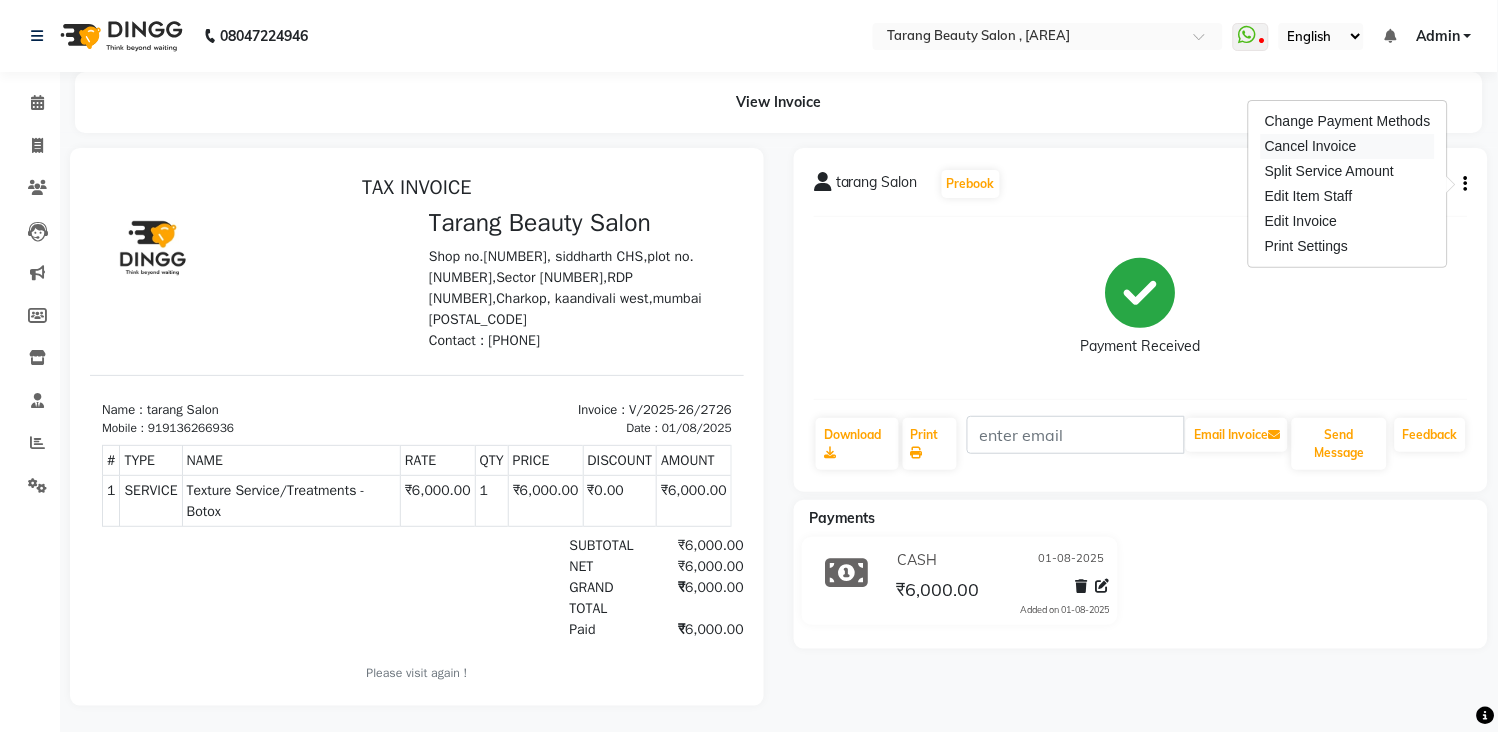 click on "Cancel Invoice" at bounding box center (1348, 146) 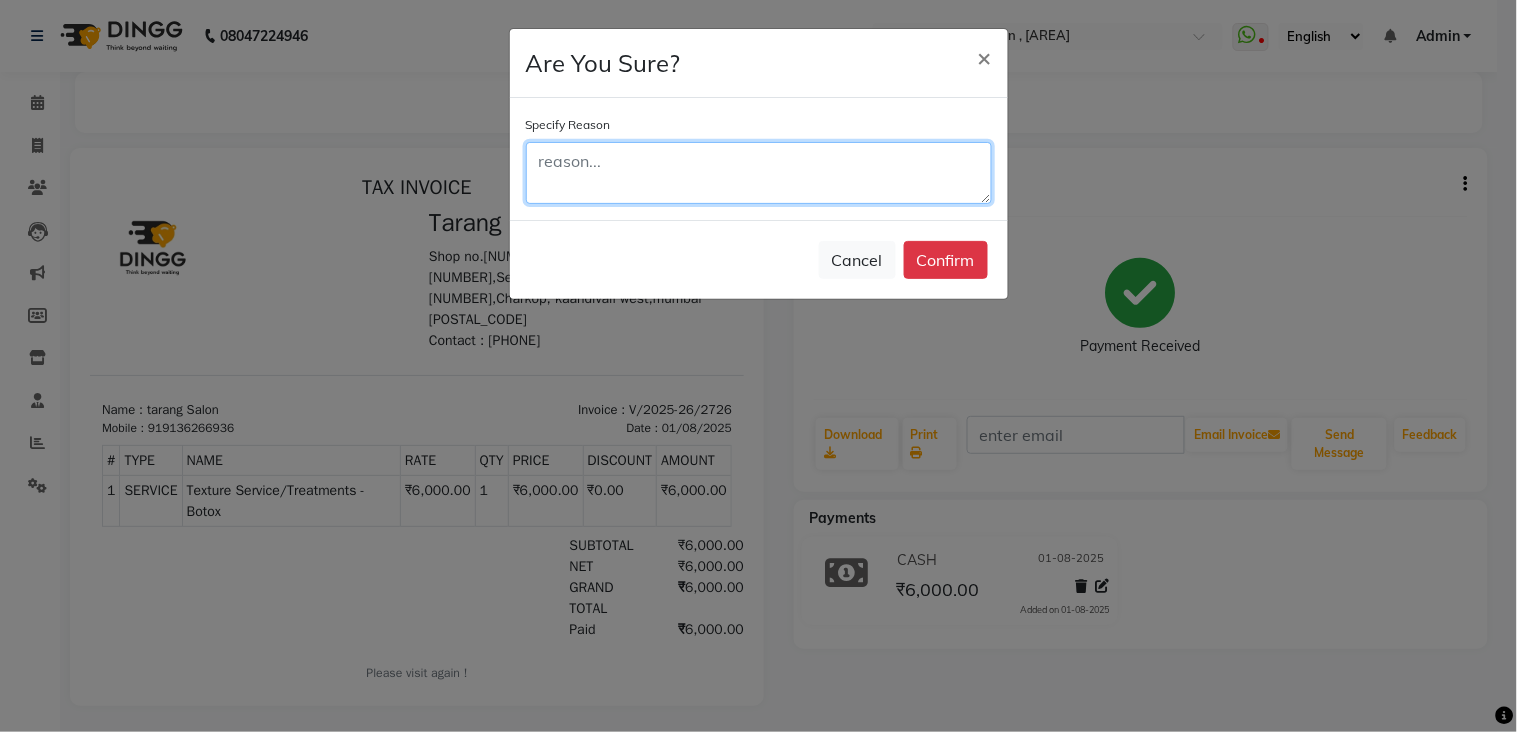 click 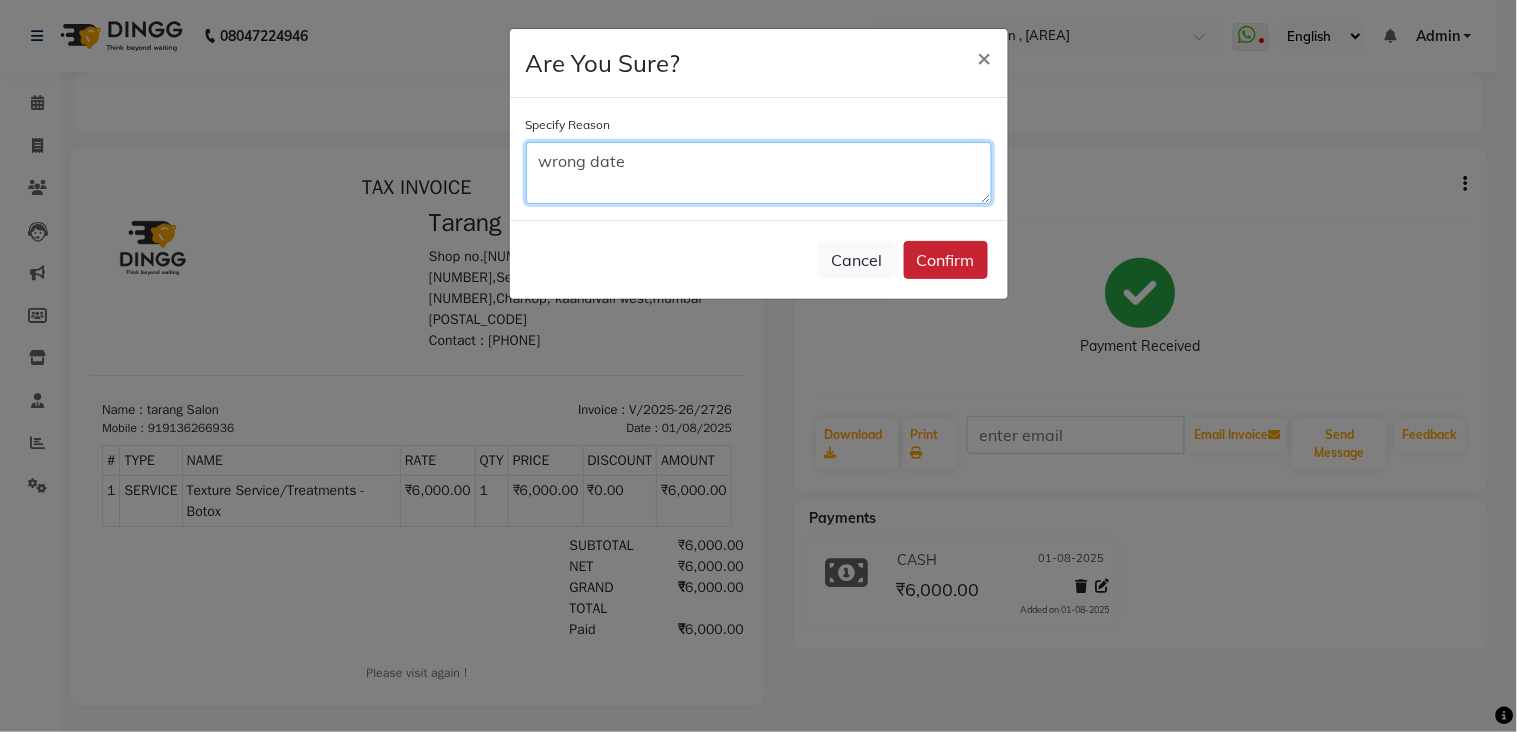 type on "wrong date" 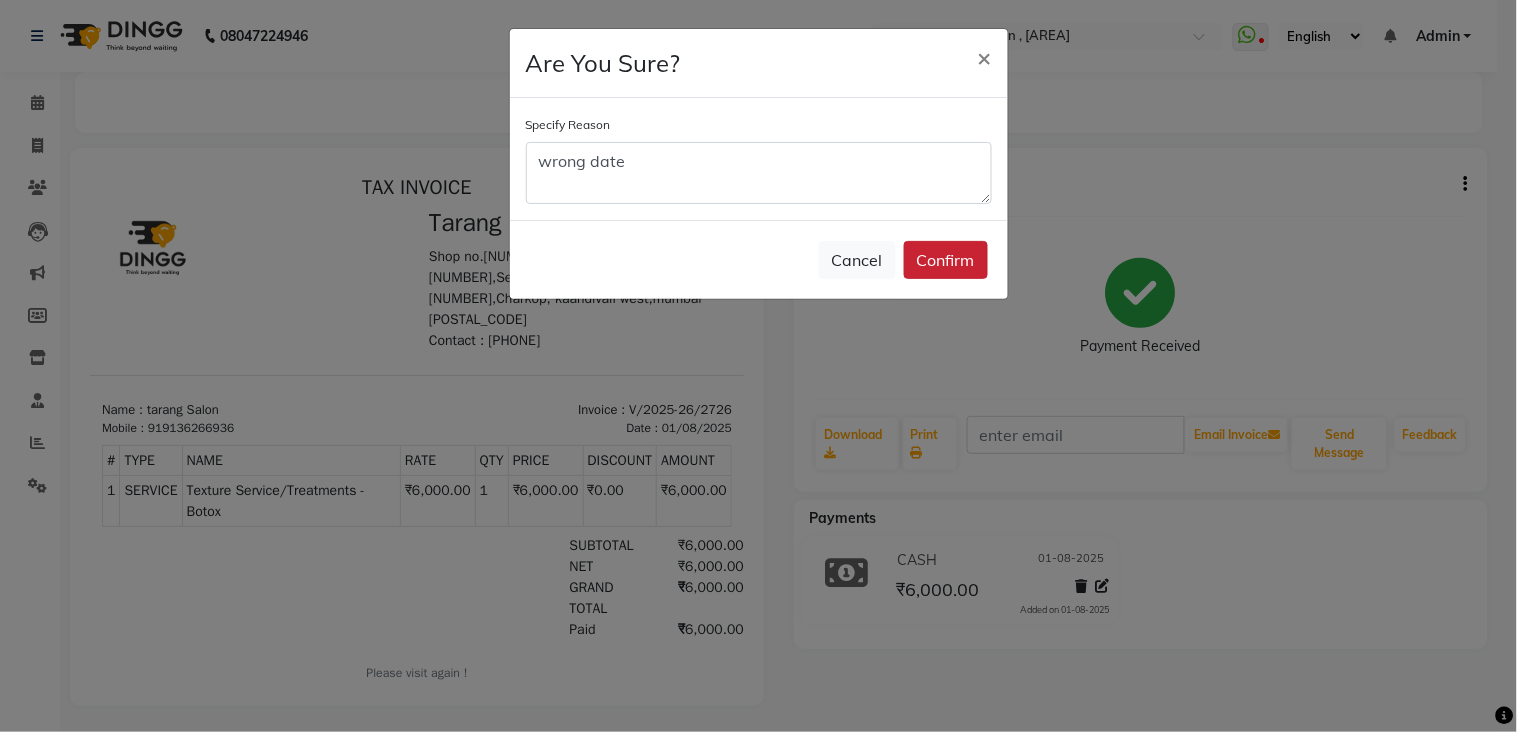 click on "Confirm" 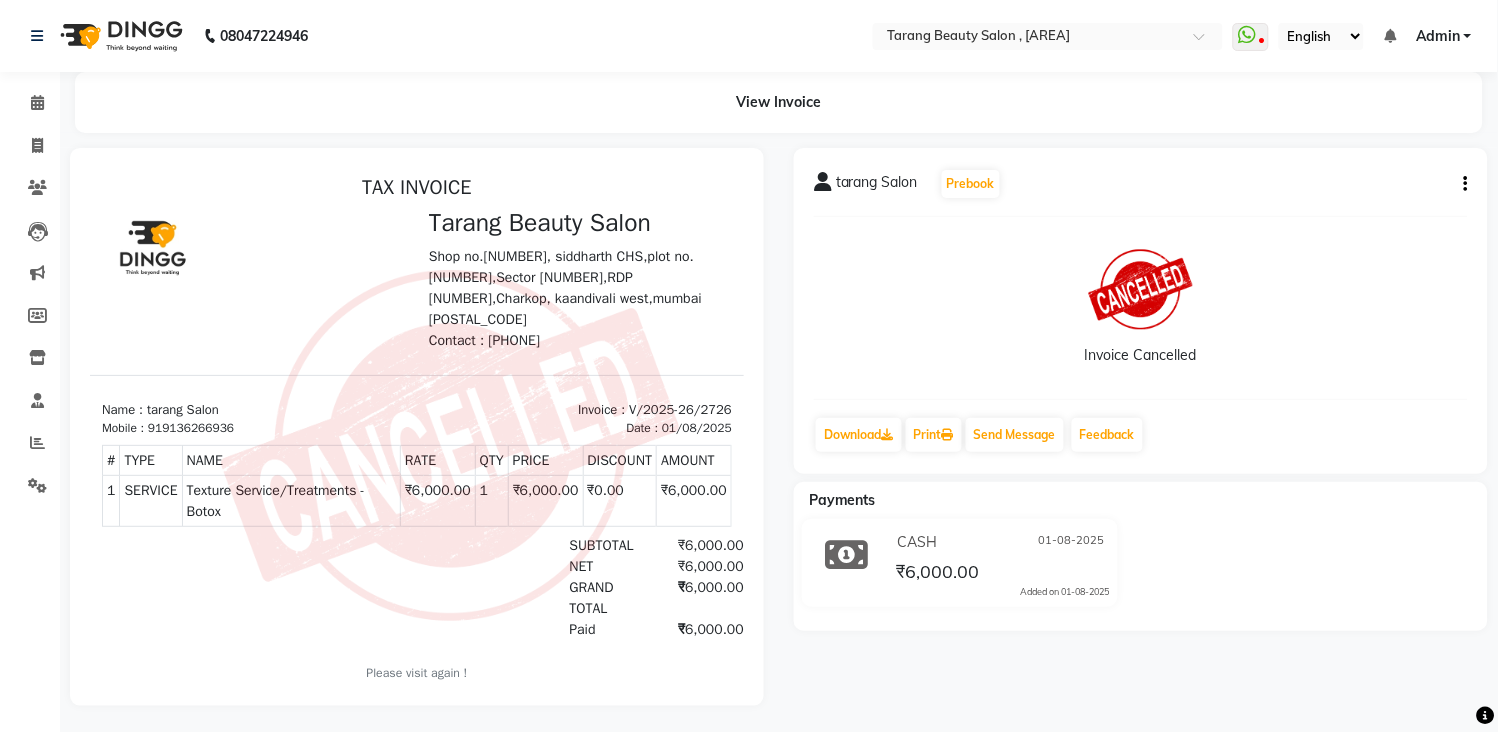 drag, startPoint x: 1514, startPoint y: 0, endPoint x: 1157, endPoint y: 187, distance: 403.01117 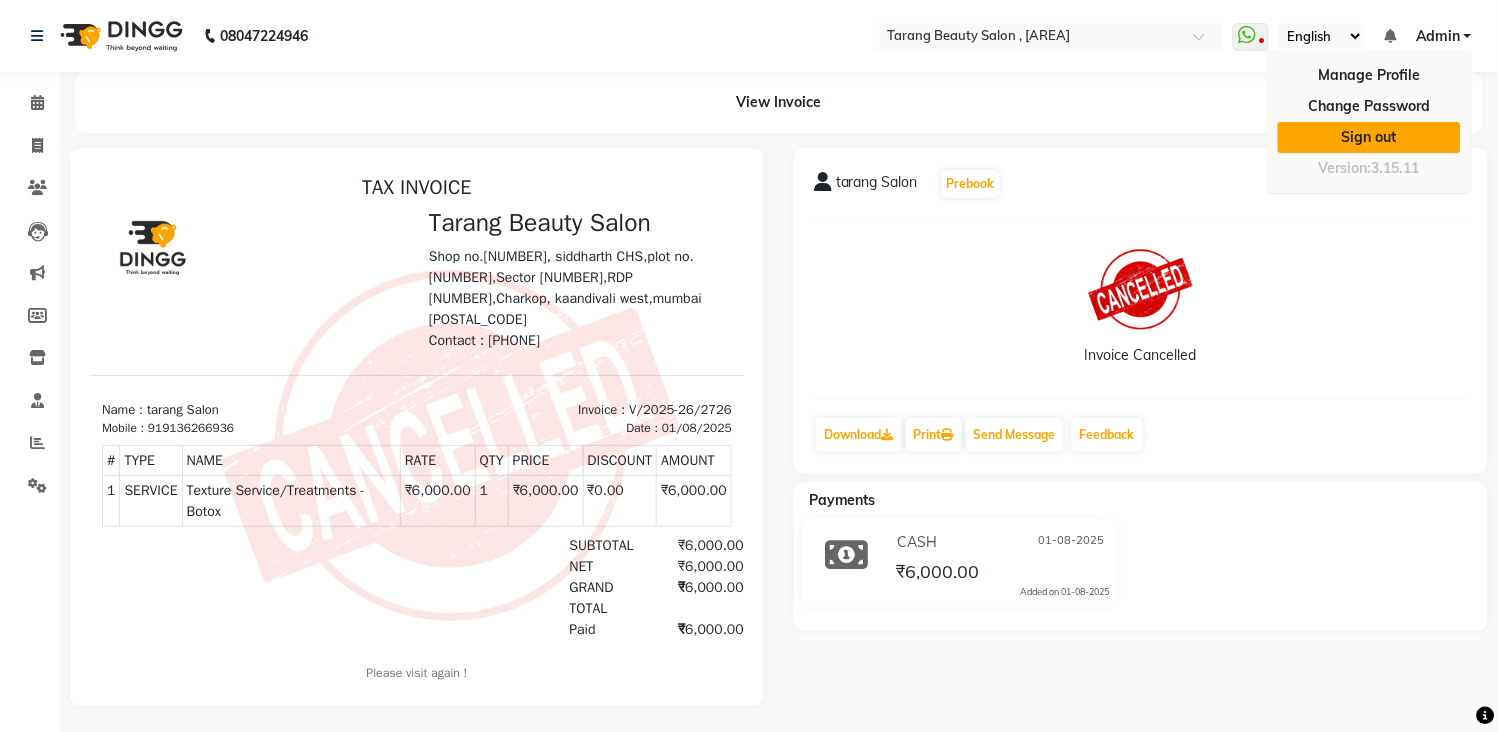 click on "Sign out" at bounding box center [1369, 137] 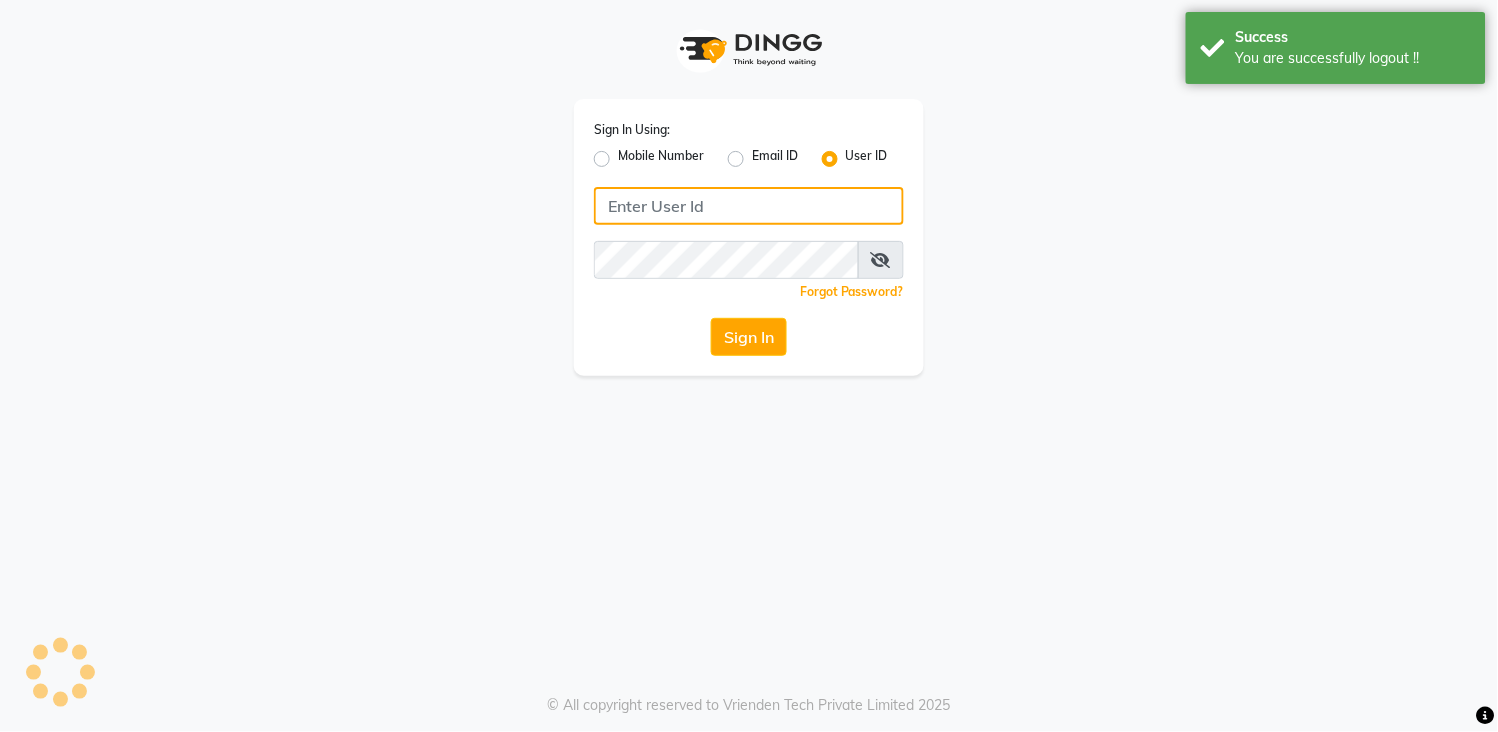 type on "TARANG" 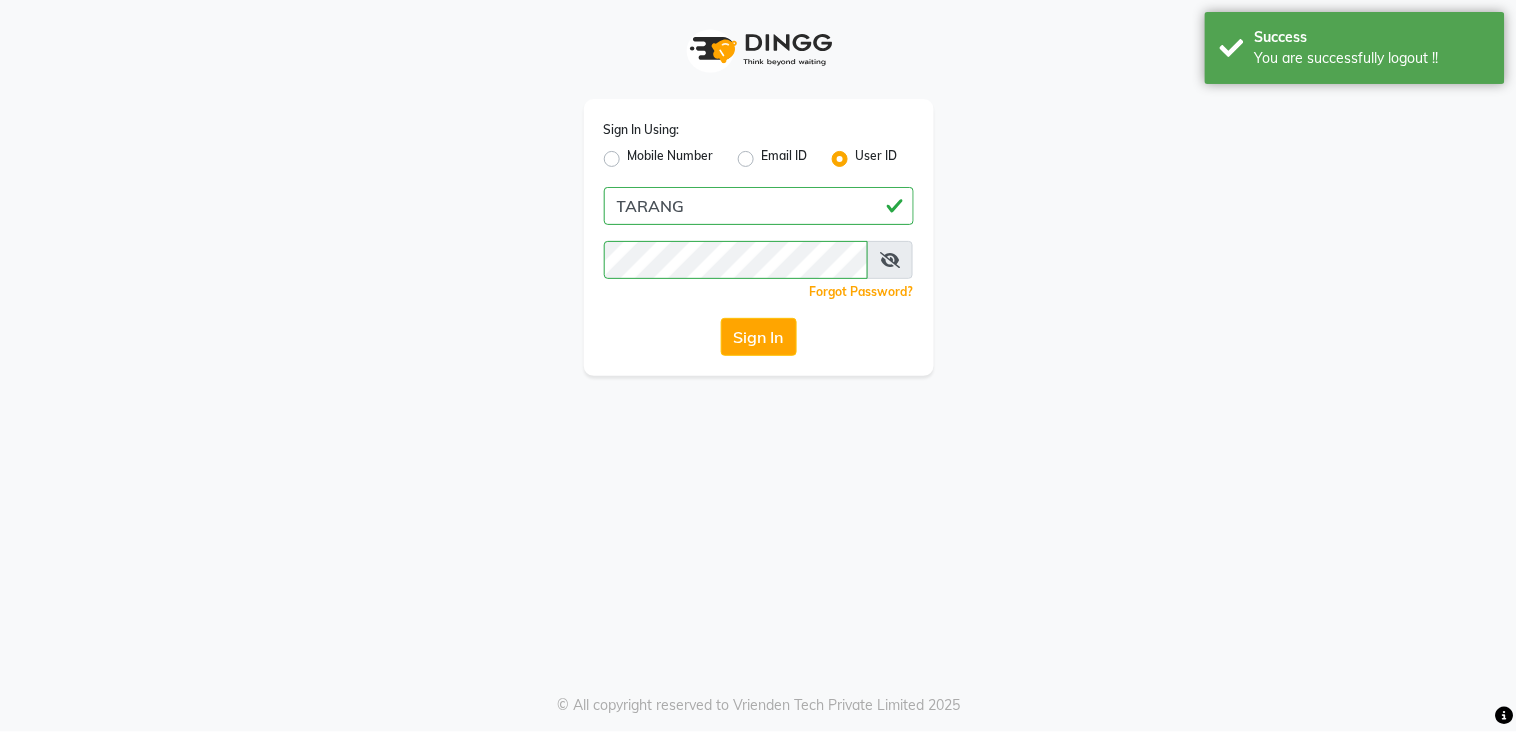 click on "Mobile Number" 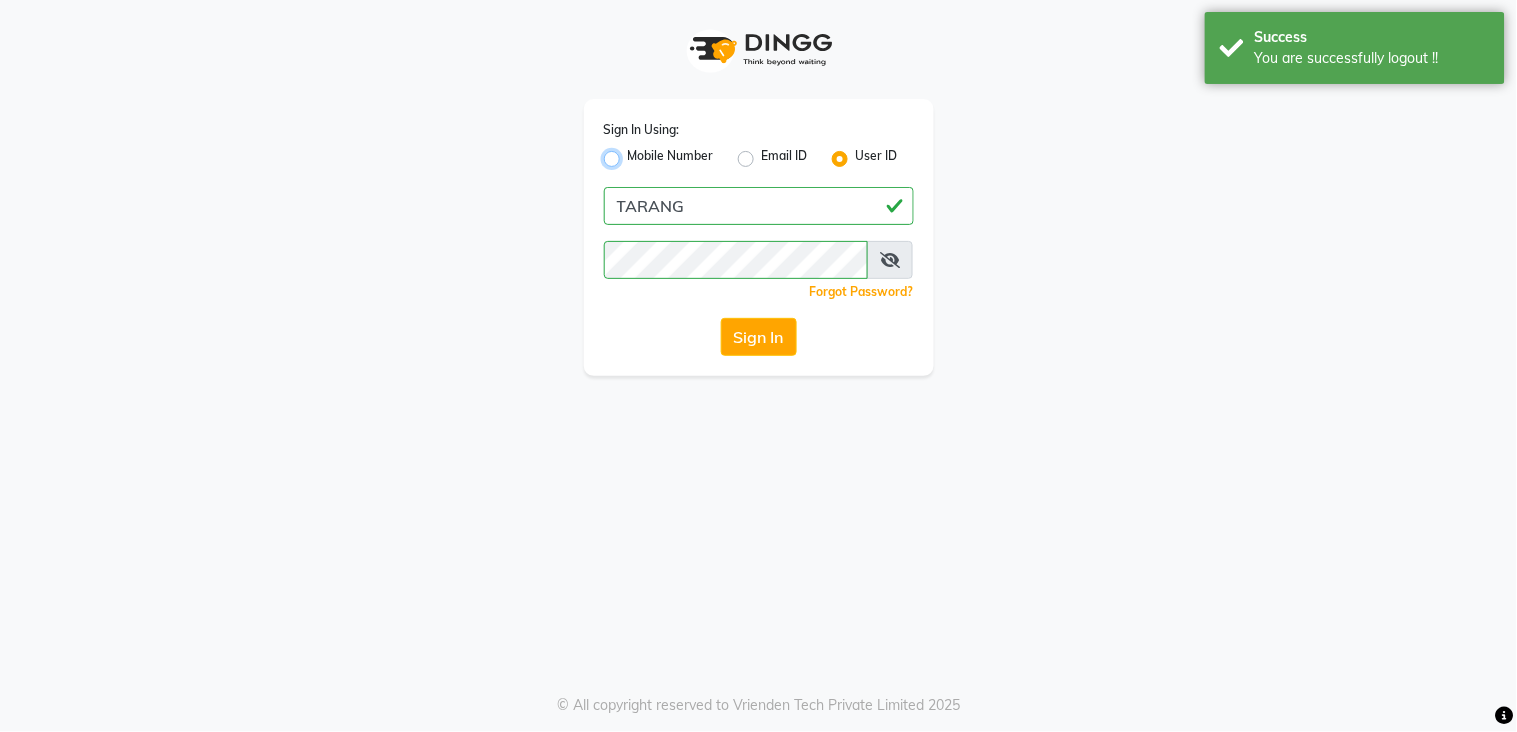 click on "Mobile Number" at bounding box center (634, 153) 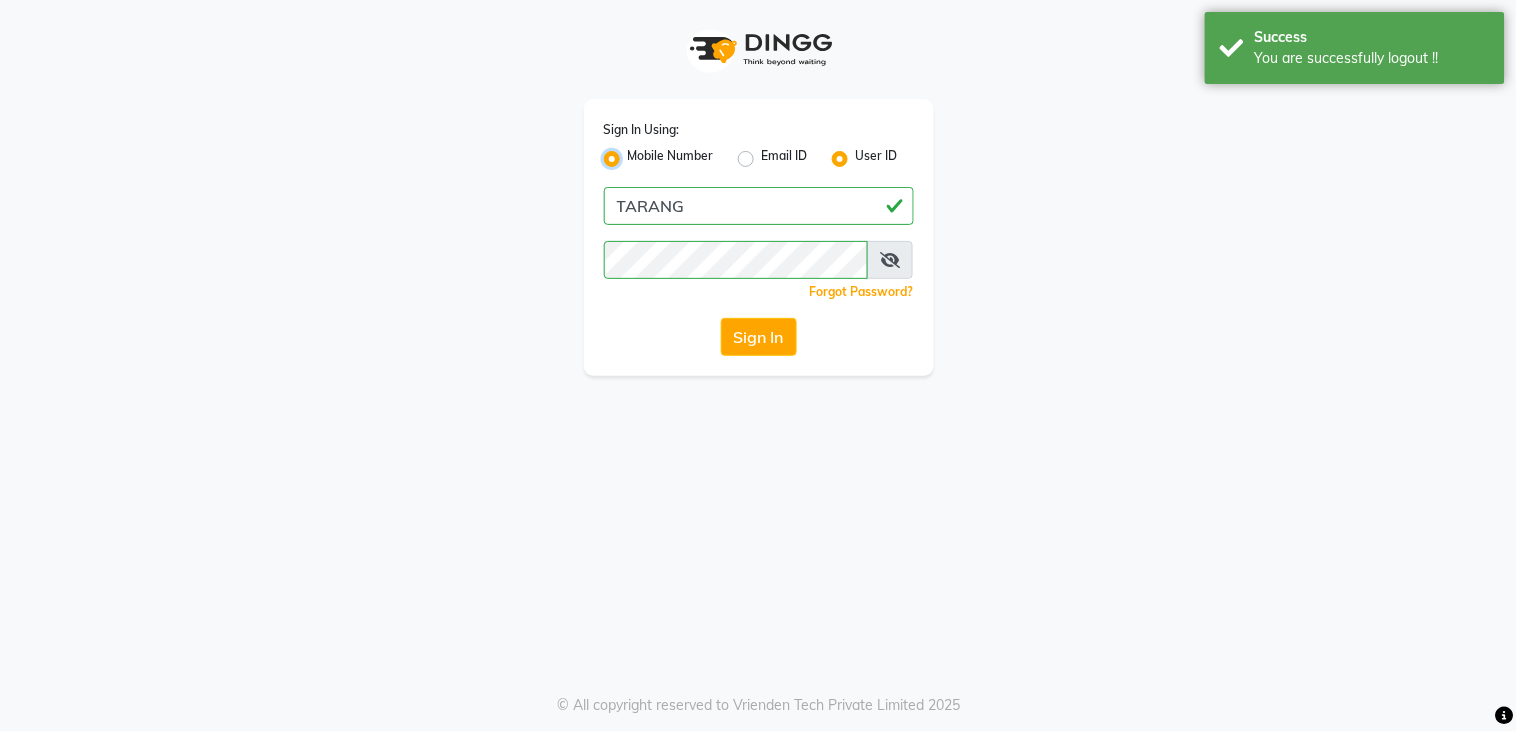 radio on "false" 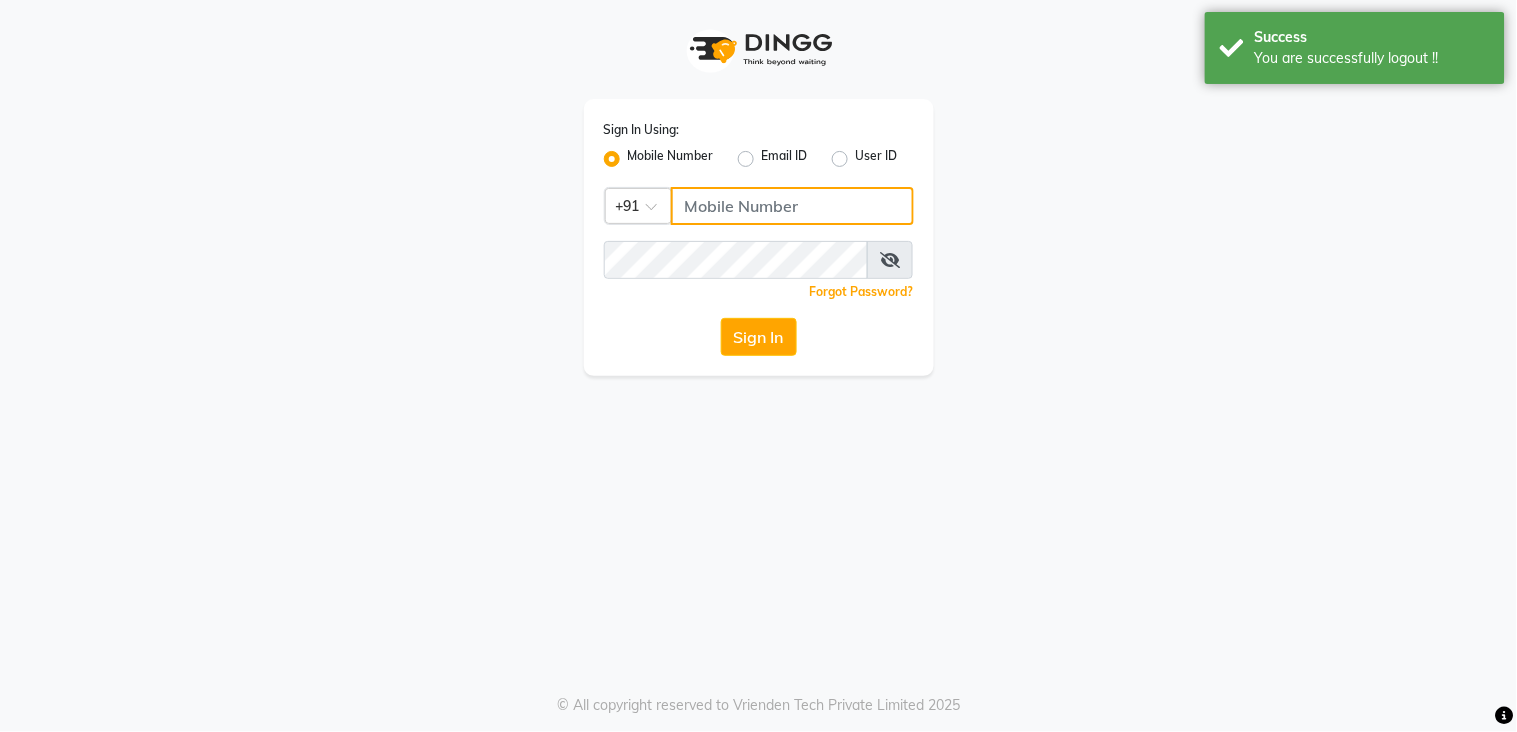 click 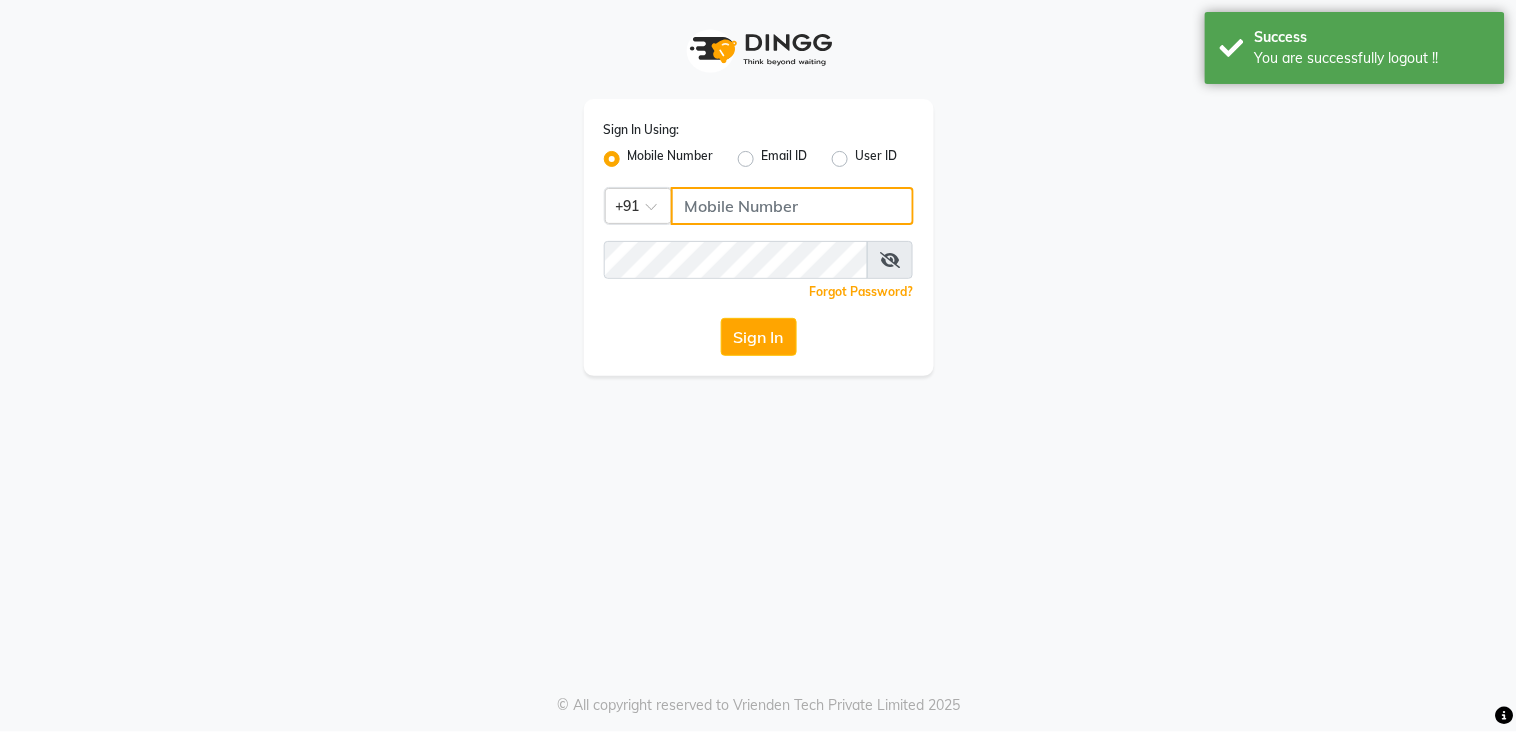 type on "9136266936" 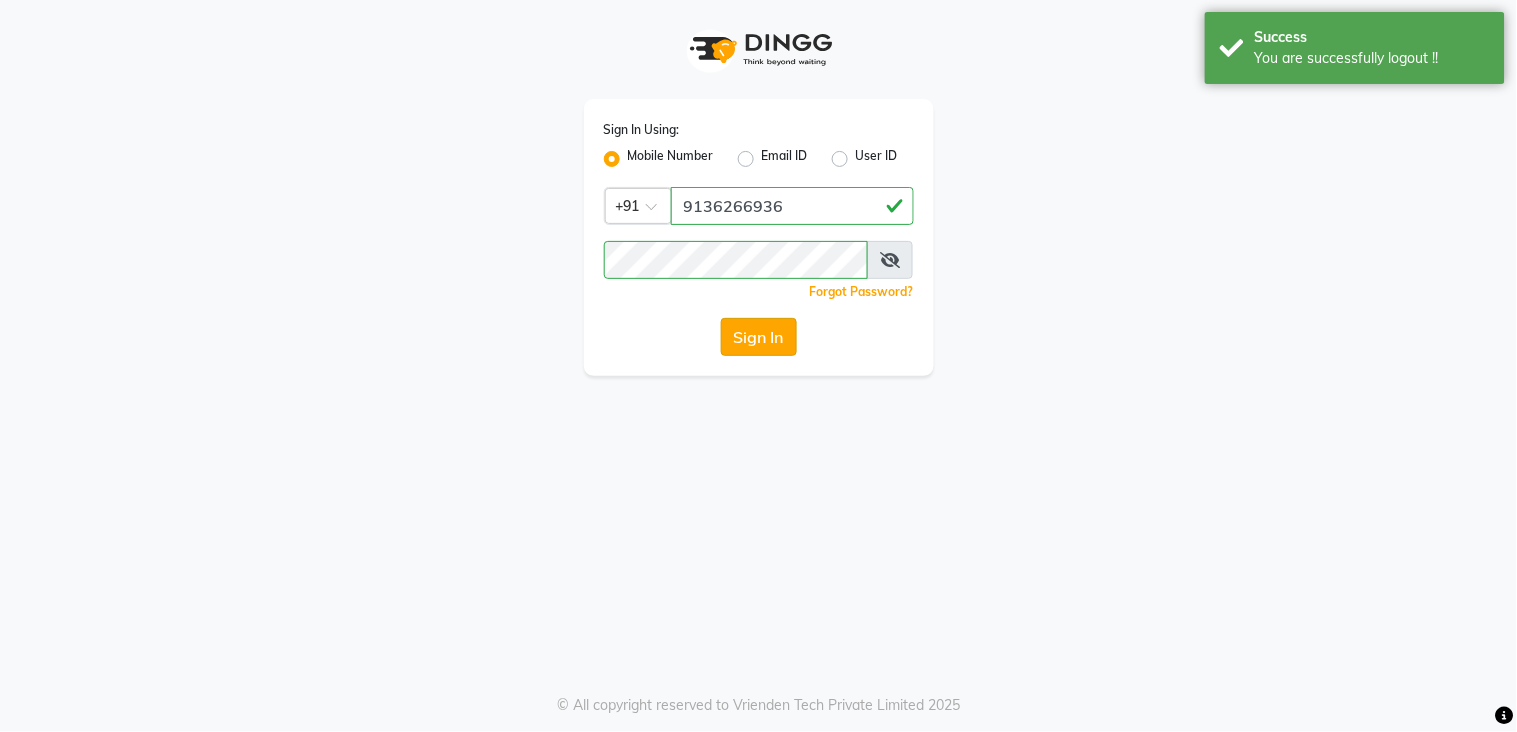 click on "Sign In" 